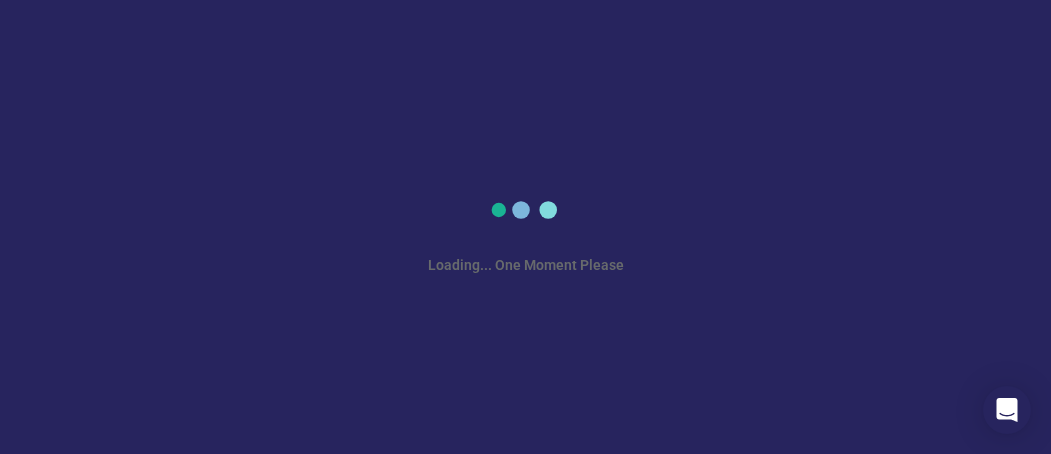 scroll, scrollTop: 0, scrollLeft: 0, axis: both 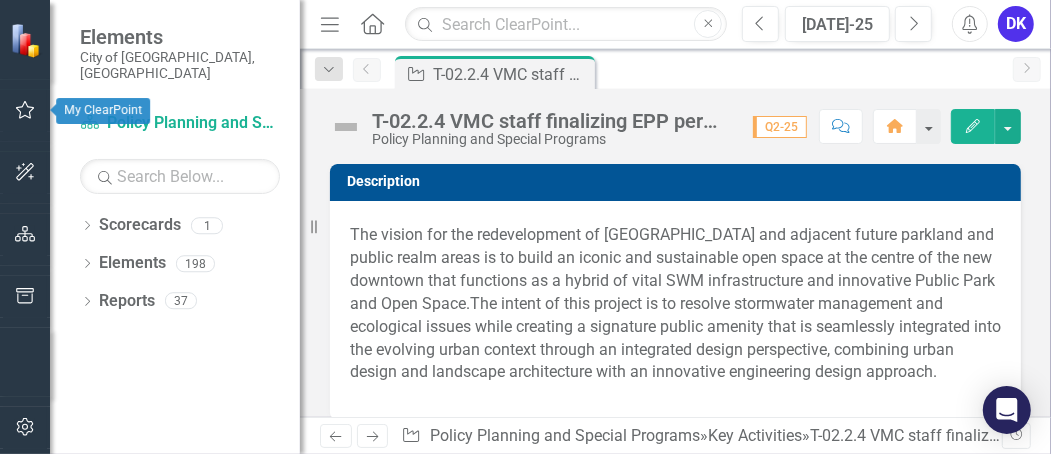 click 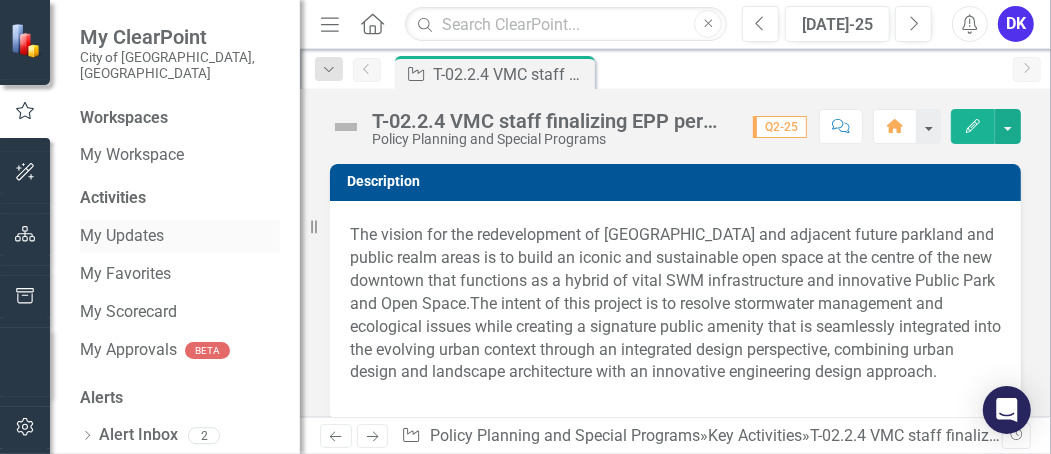 click on "My Updates" at bounding box center [180, 236] 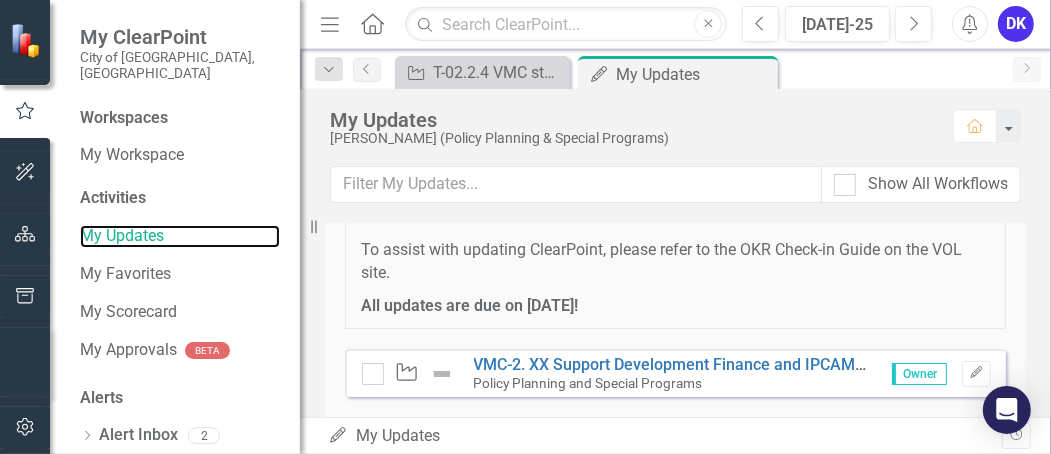 scroll, scrollTop: 255, scrollLeft: 0, axis: vertical 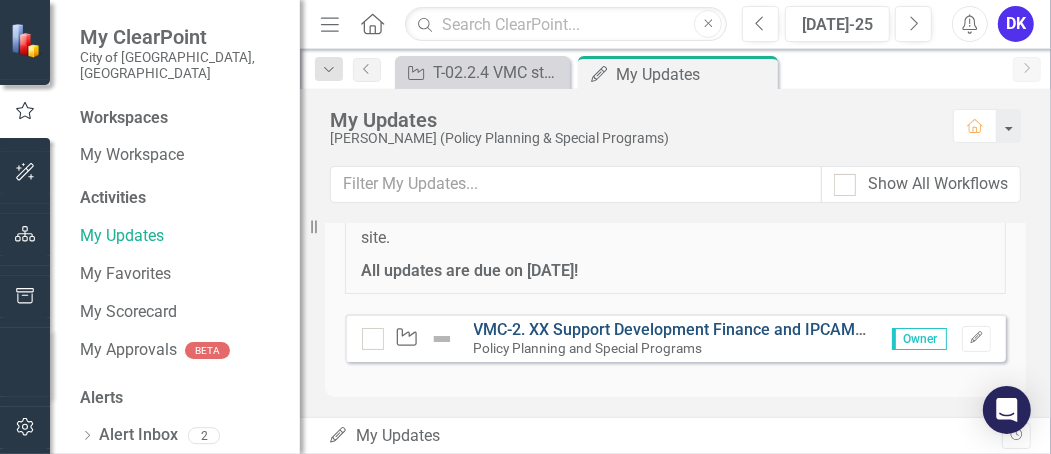 click on "VMC-2. XX Support Development Finance and IPCAM with the 2026 City-Wide Development Charge Update, including the Black Creek Financial Strategy 2026 update and New VMC ASDCs" at bounding box center (1144, 329) 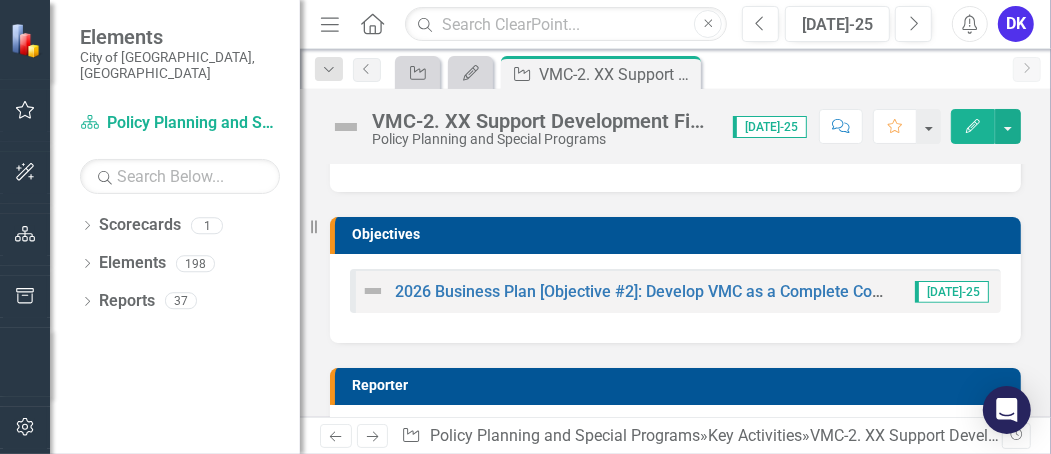 scroll, scrollTop: 0, scrollLeft: 0, axis: both 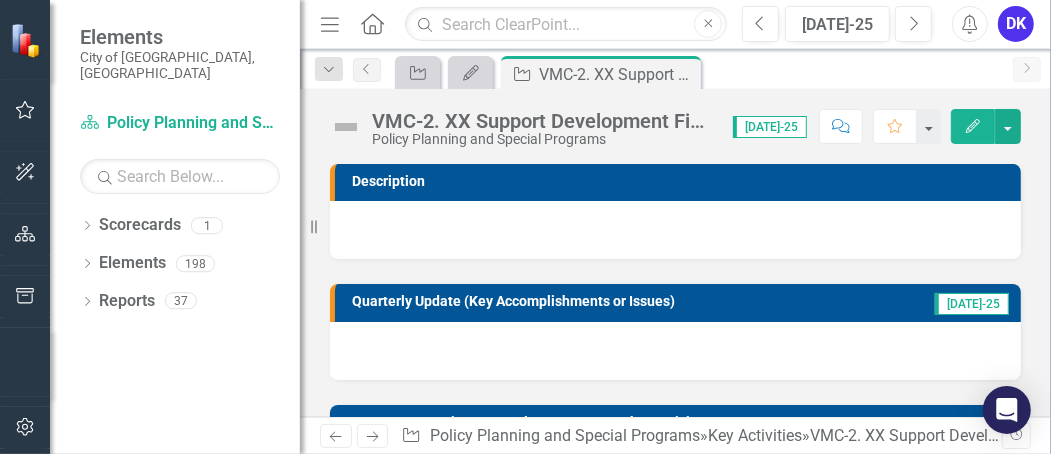 click 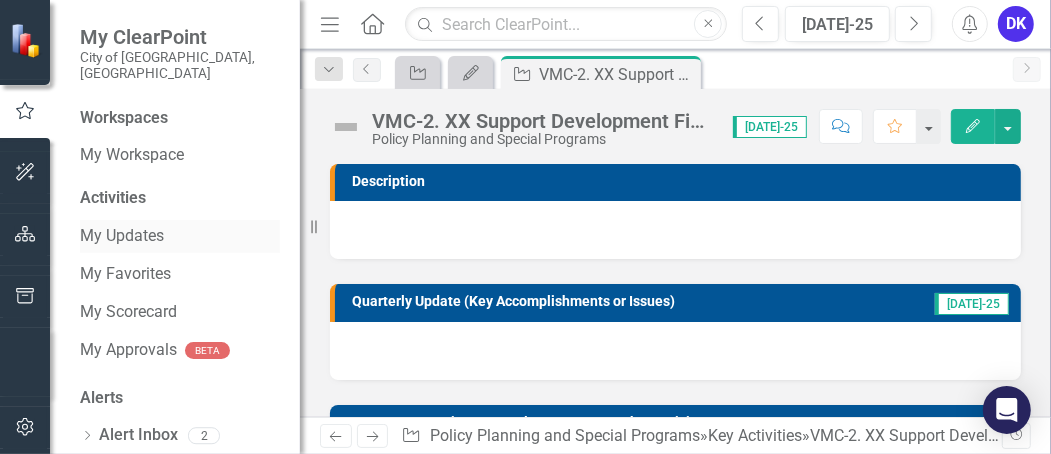 click on "My Updates" at bounding box center (180, 236) 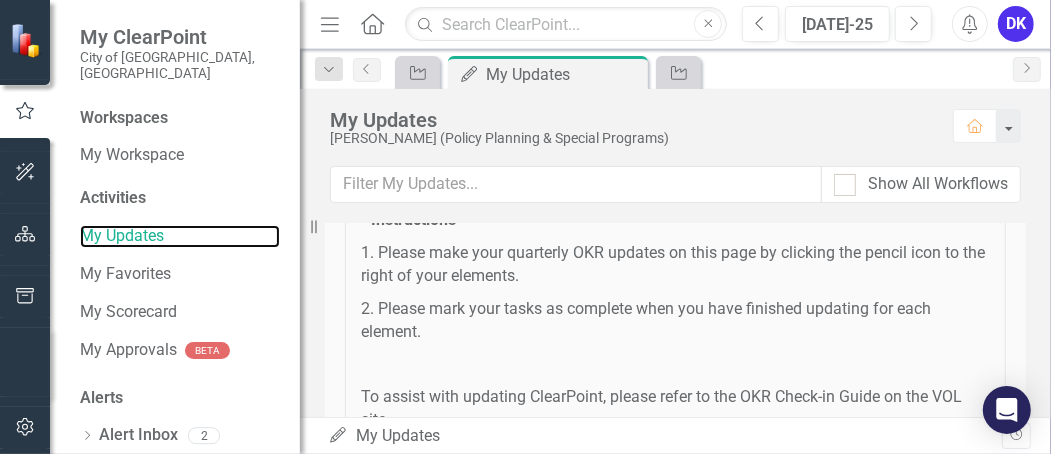 scroll, scrollTop: 0, scrollLeft: 0, axis: both 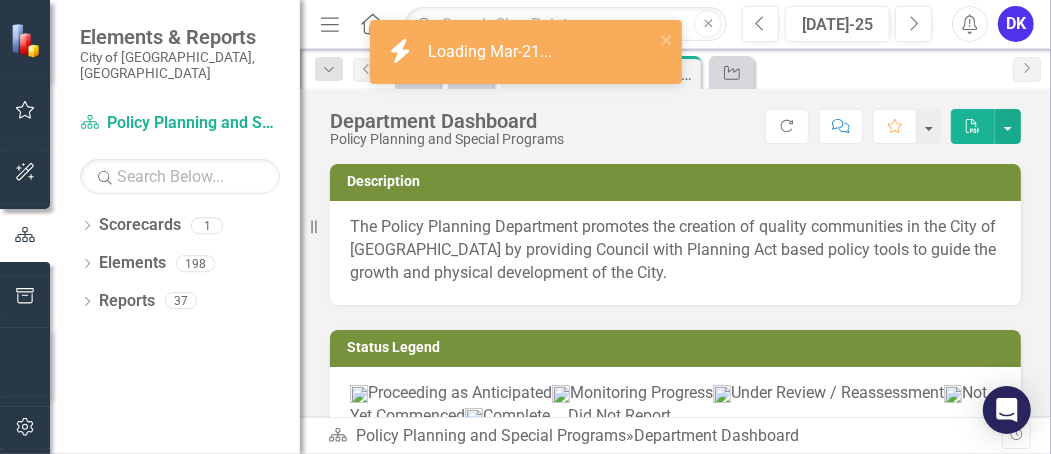 click 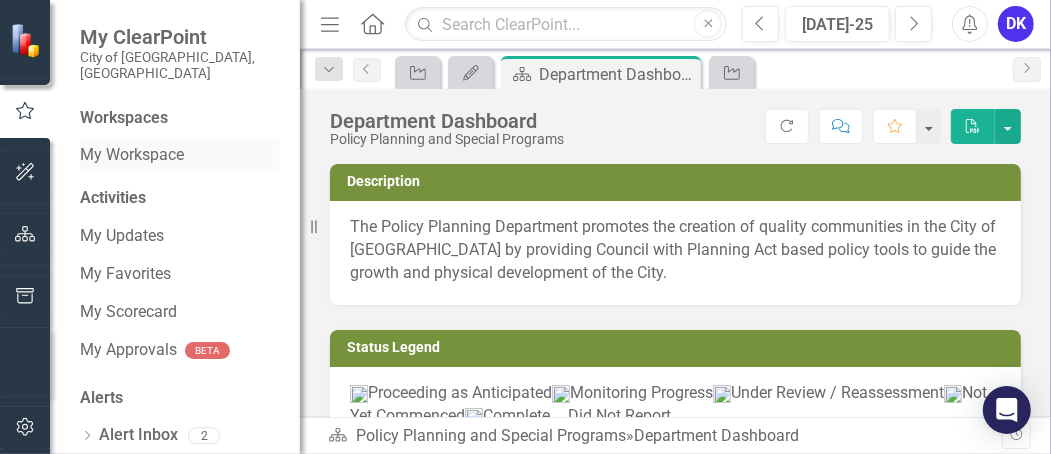click on "My Workspace" at bounding box center [180, 155] 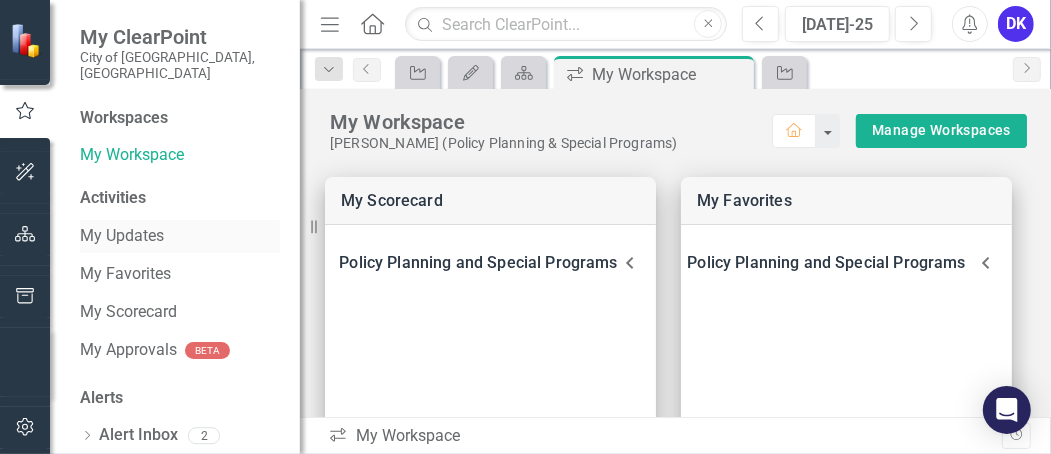 click on "My Updates" at bounding box center (180, 236) 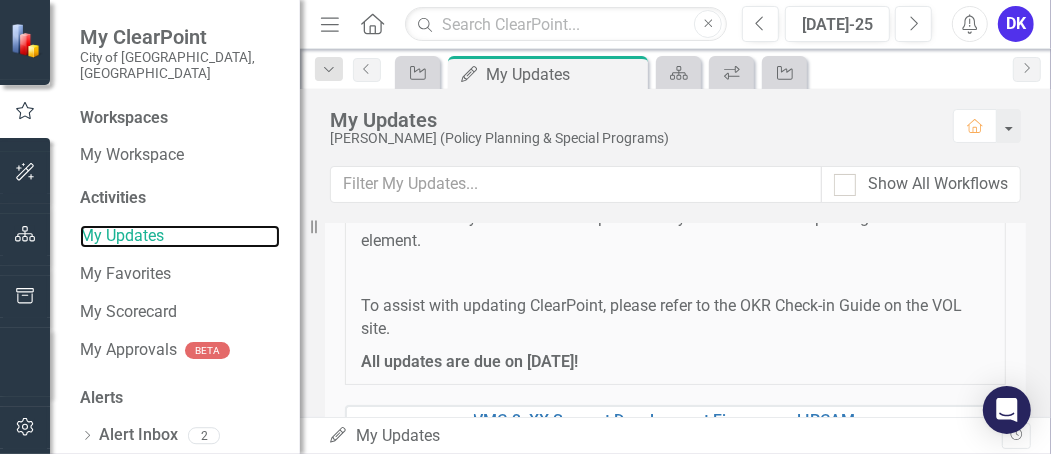 scroll, scrollTop: 0, scrollLeft: 0, axis: both 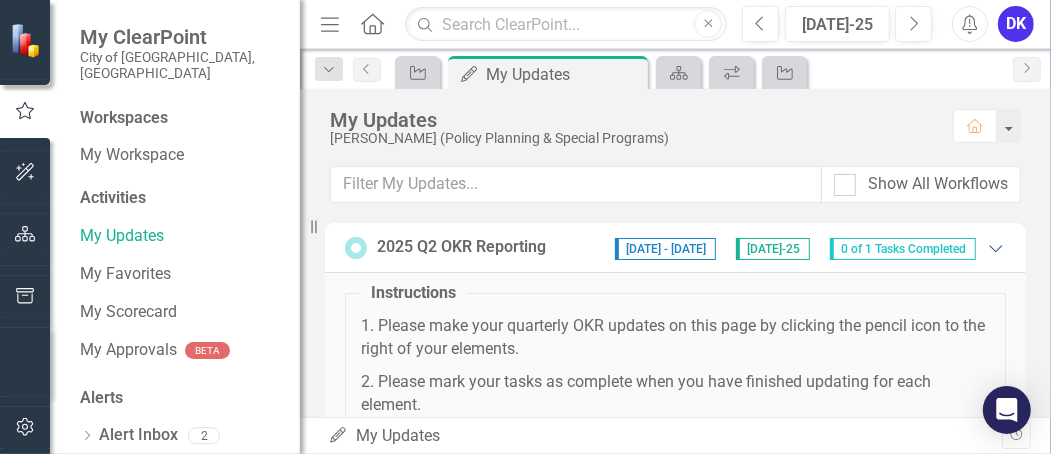 click on "Expanded" 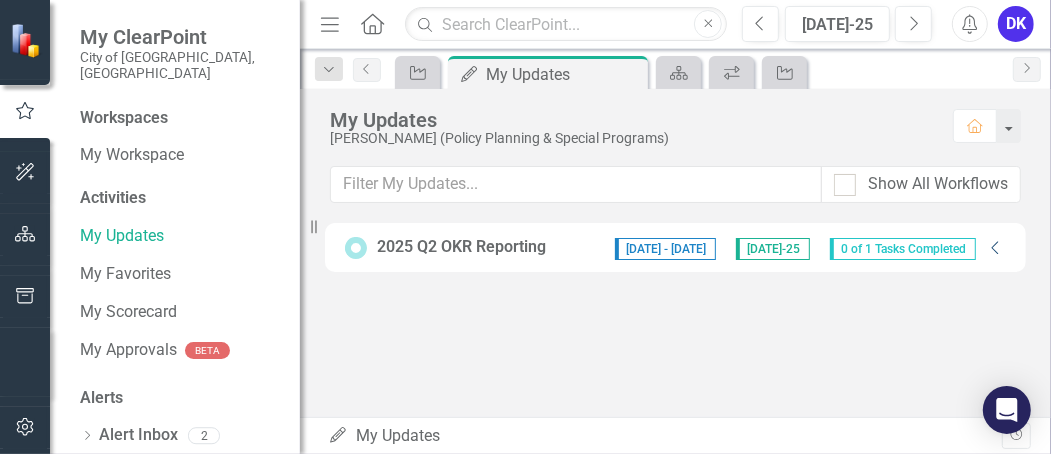 click on "Collapse" 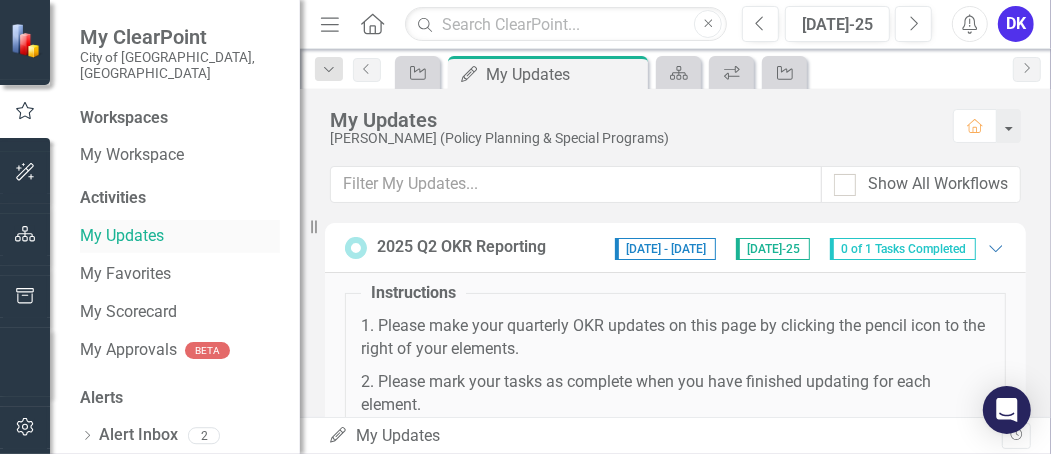 click on "My Updates" at bounding box center (180, 236) 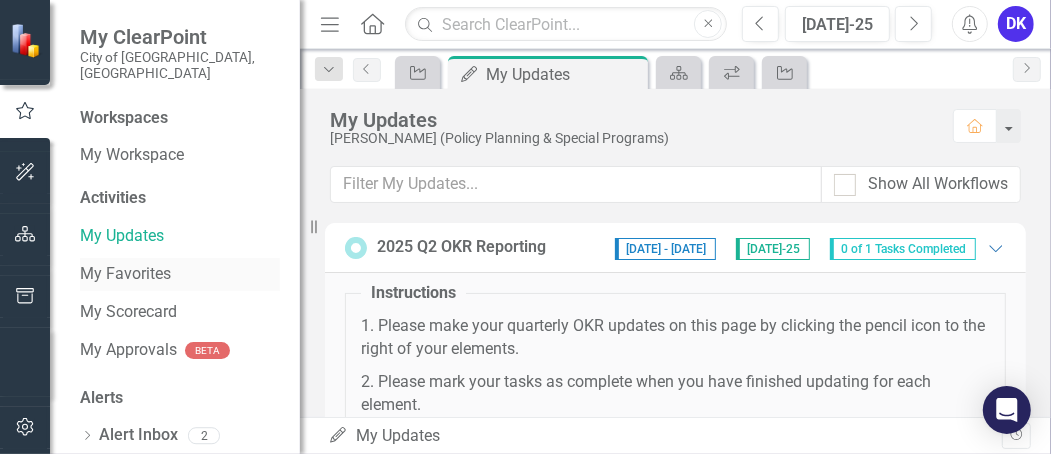 click on "My Favorites" at bounding box center (180, 274) 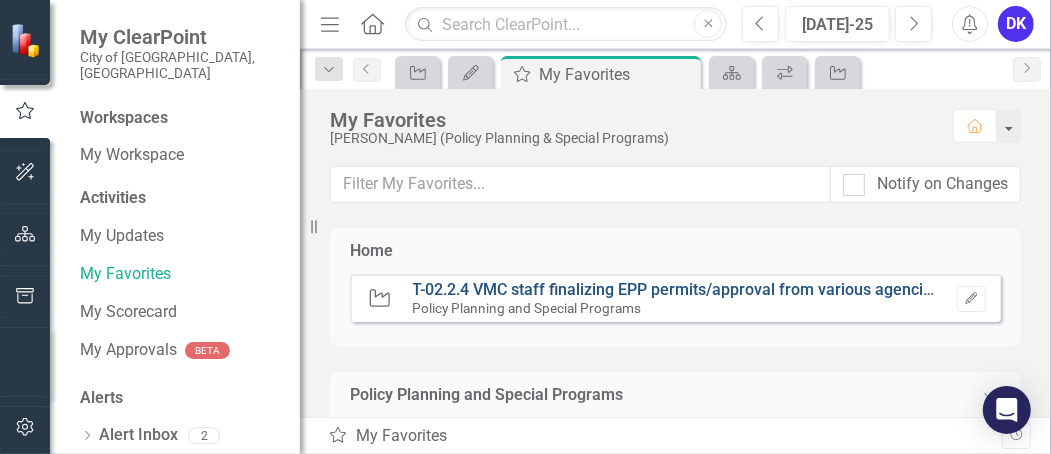 click on "T-02.2.4 VMC staff finalizing EPP permits/approval from various agencies and supporting Infrastructure Delivery with the EPP implementation (now part of the Design-Build assignment)." at bounding box center (1077, 289) 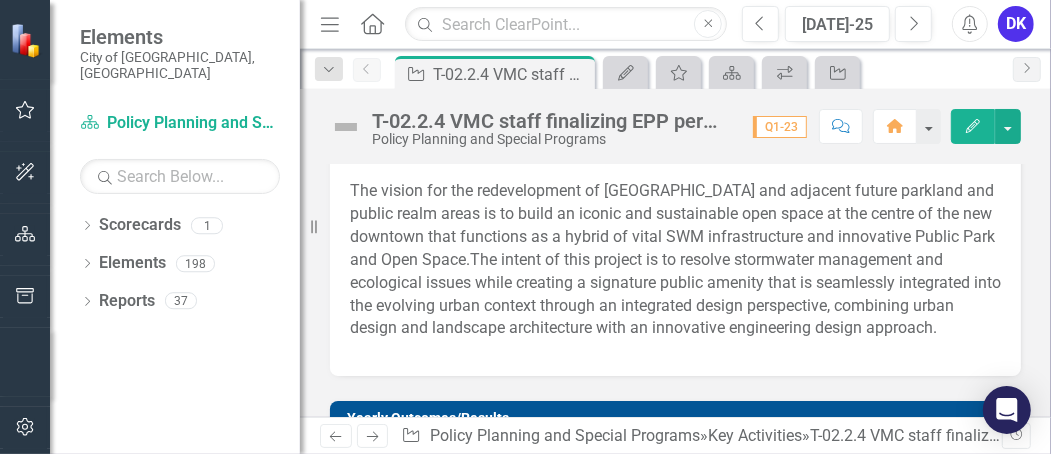 scroll, scrollTop: 0, scrollLeft: 0, axis: both 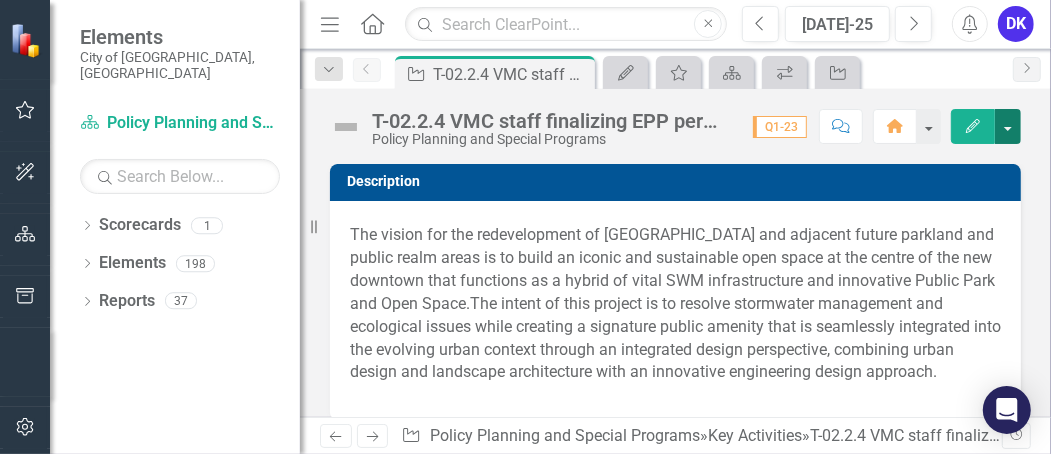 click at bounding box center [1008, 126] 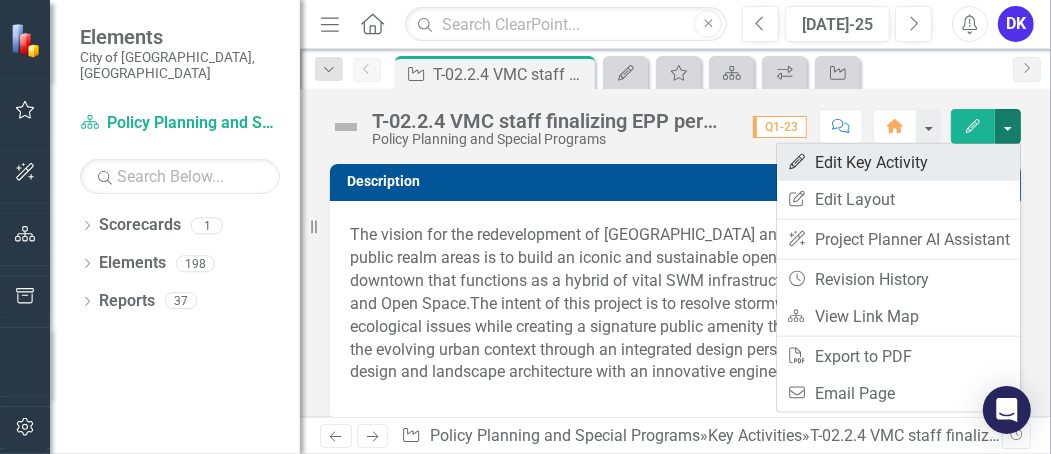 click on "Edit Edit Key Activity" at bounding box center [898, 162] 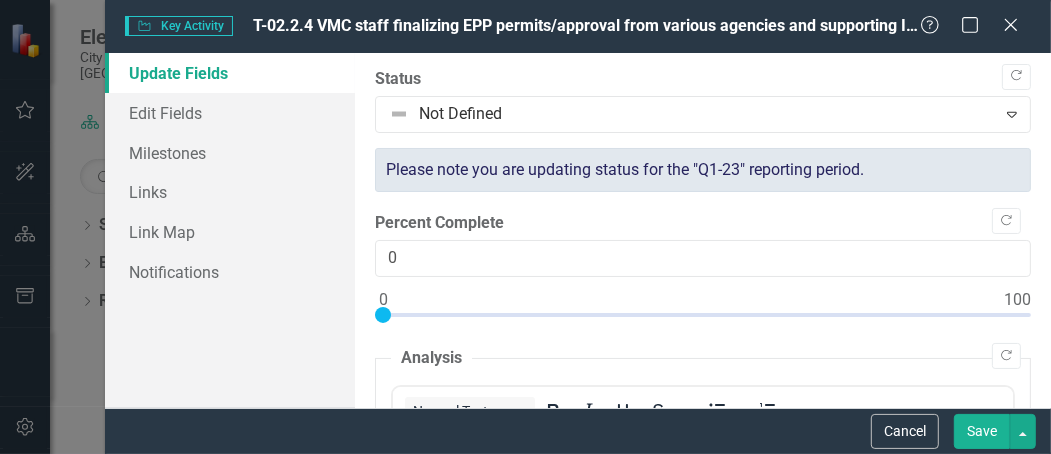 scroll, scrollTop: 0, scrollLeft: 0, axis: both 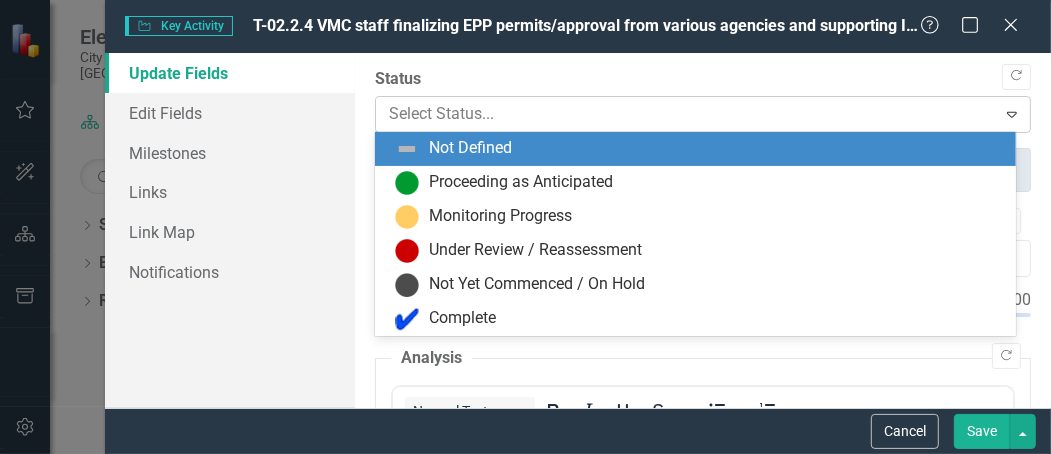 click 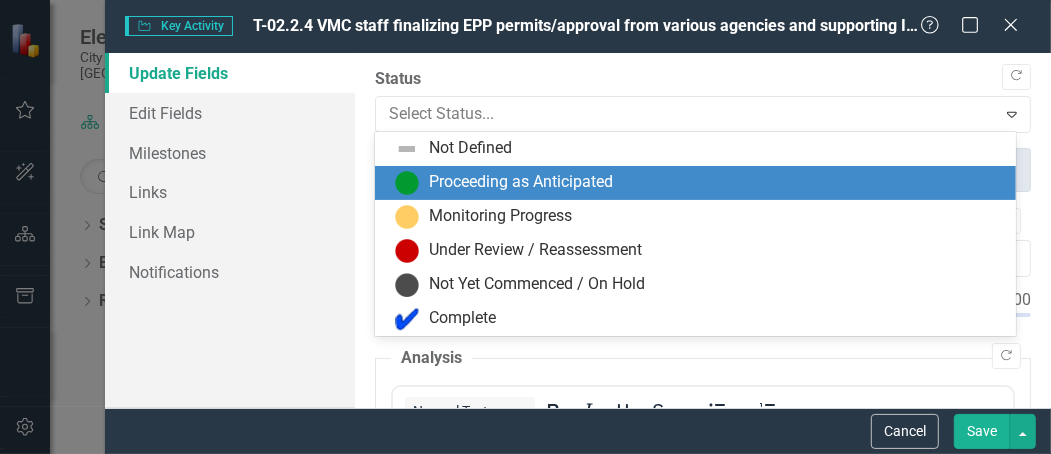 click on "Proceeding as Anticipated" at bounding box center [695, 183] 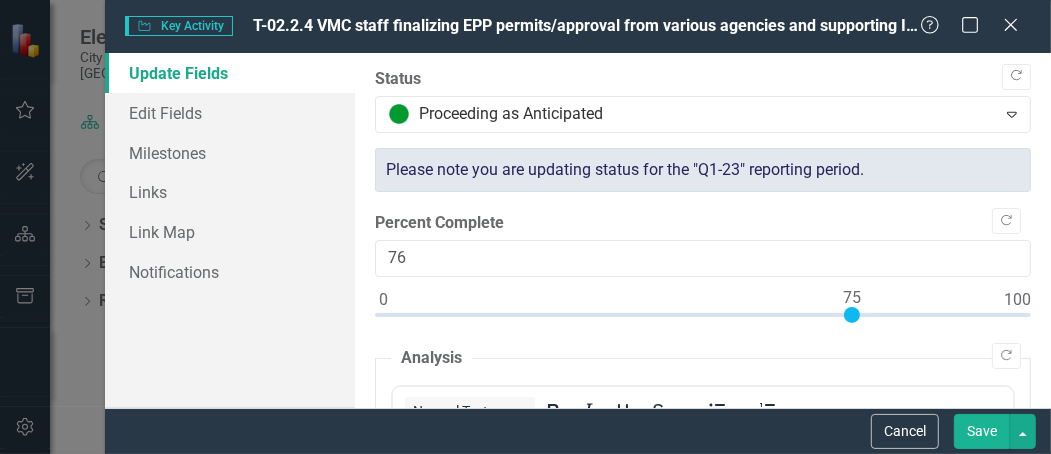 type on "75" 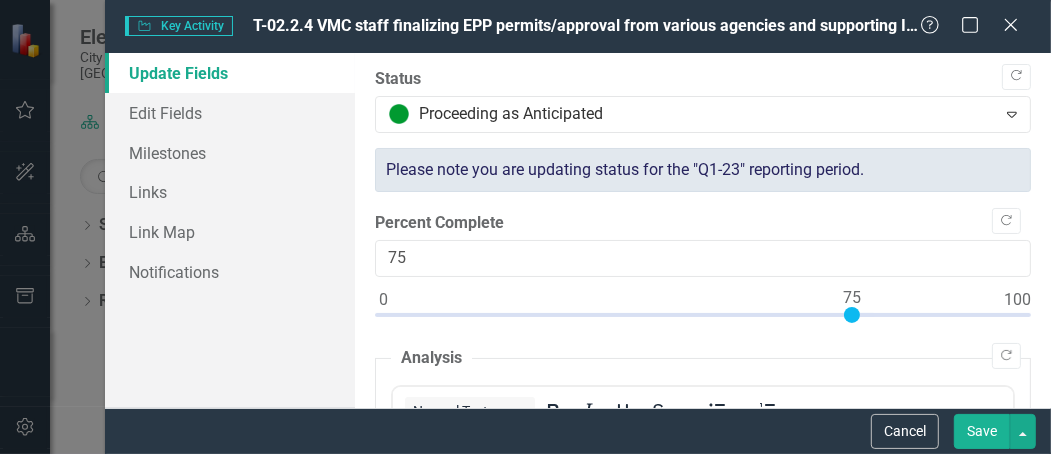 drag, startPoint x: 386, startPoint y: 313, endPoint x: 857, endPoint y: 325, distance: 471.15283 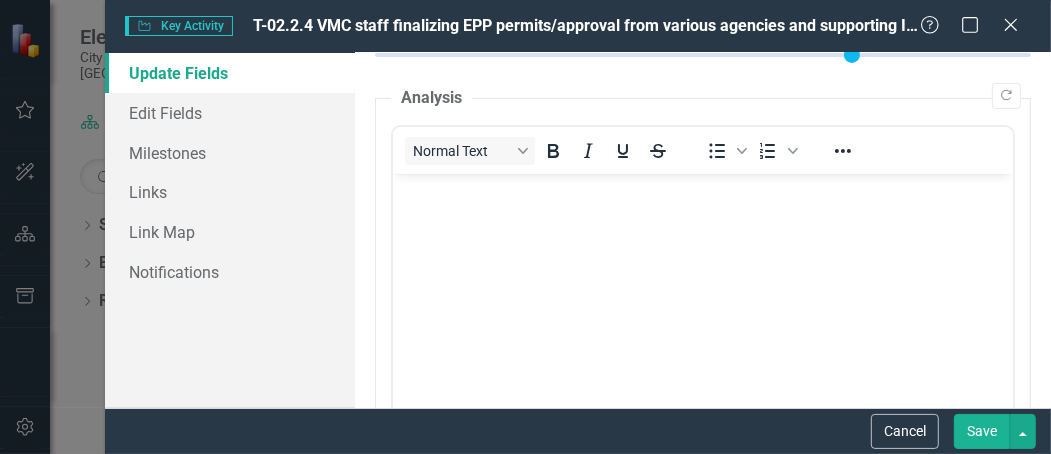 scroll, scrollTop: 272, scrollLeft: 0, axis: vertical 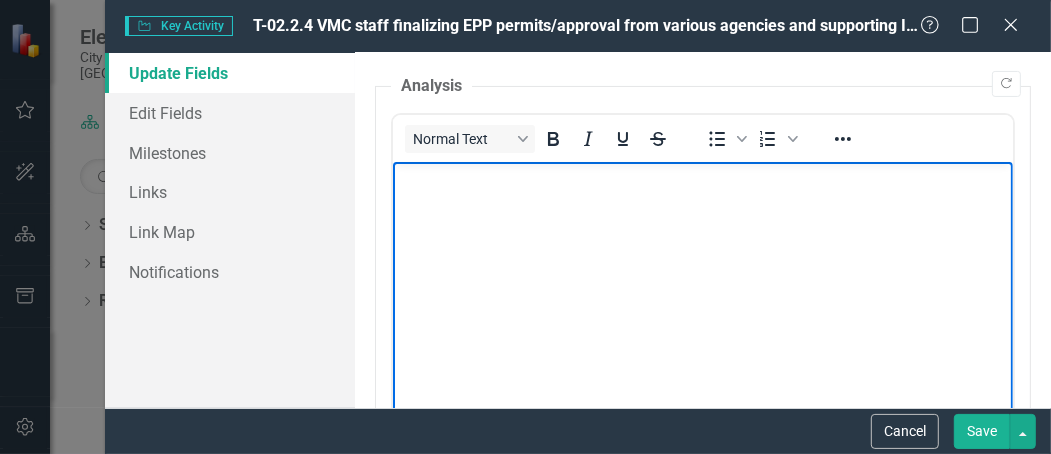 click at bounding box center (703, 311) 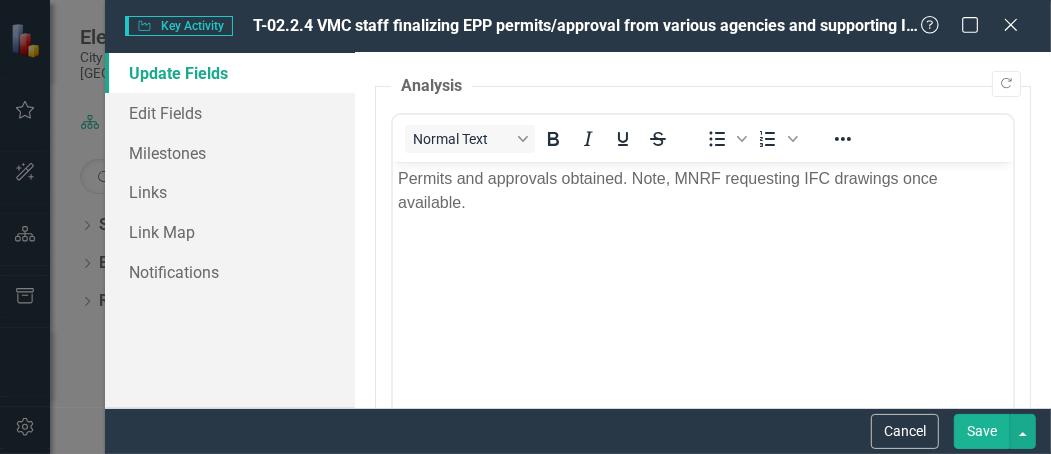 click on "Save" at bounding box center (982, 431) 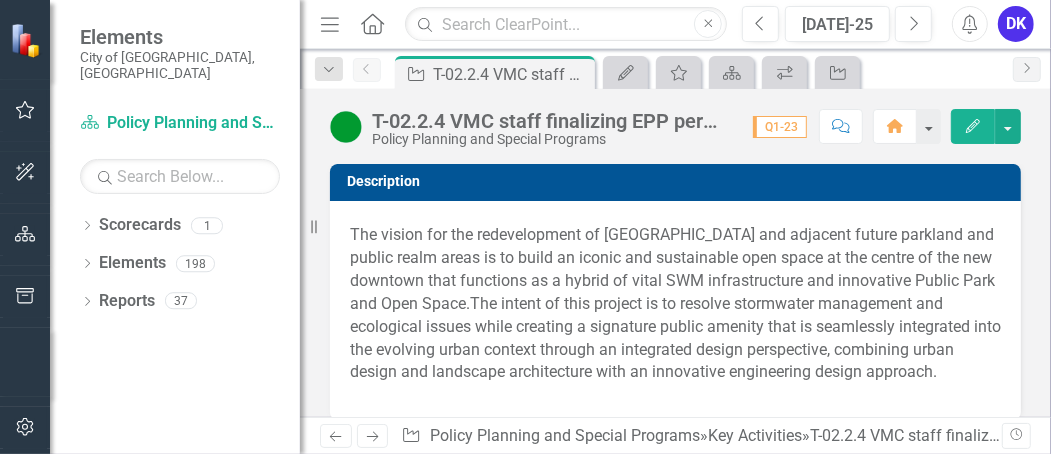 click on "Q1-23" at bounding box center [780, 127] 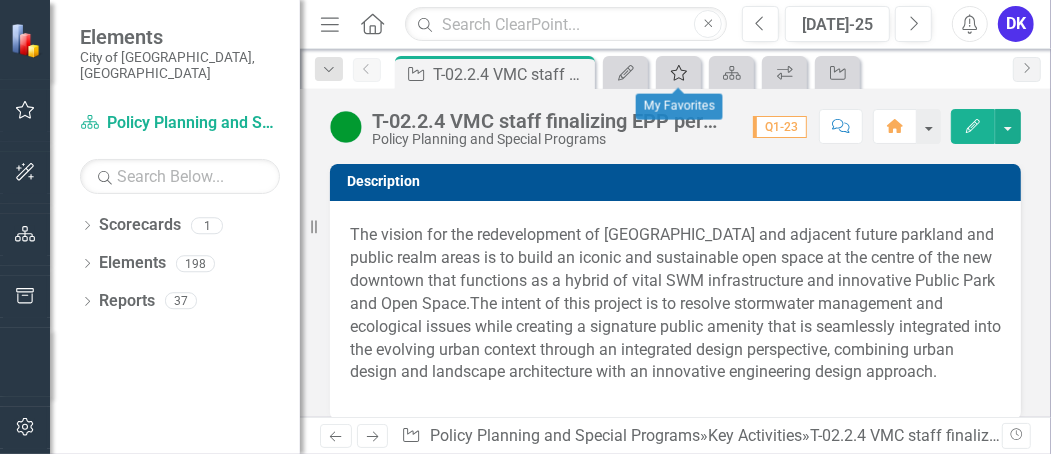 click on "My Favorites" at bounding box center [678, 72] 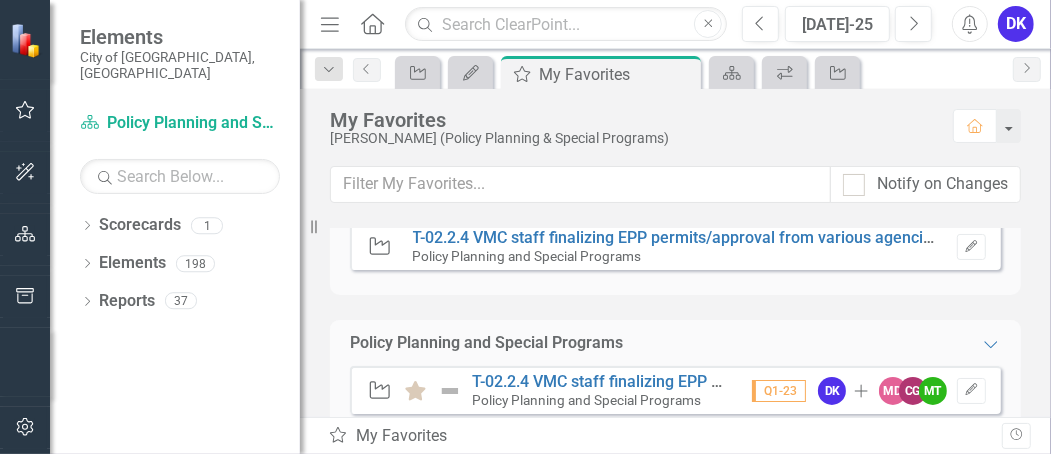 scroll, scrollTop: 95, scrollLeft: 0, axis: vertical 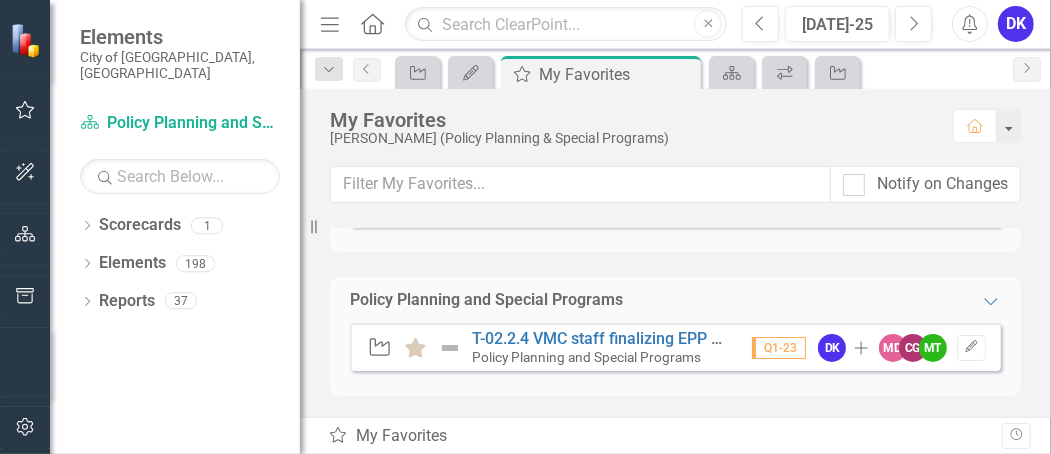 click on "Q1-23" at bounding box center [779, 348] 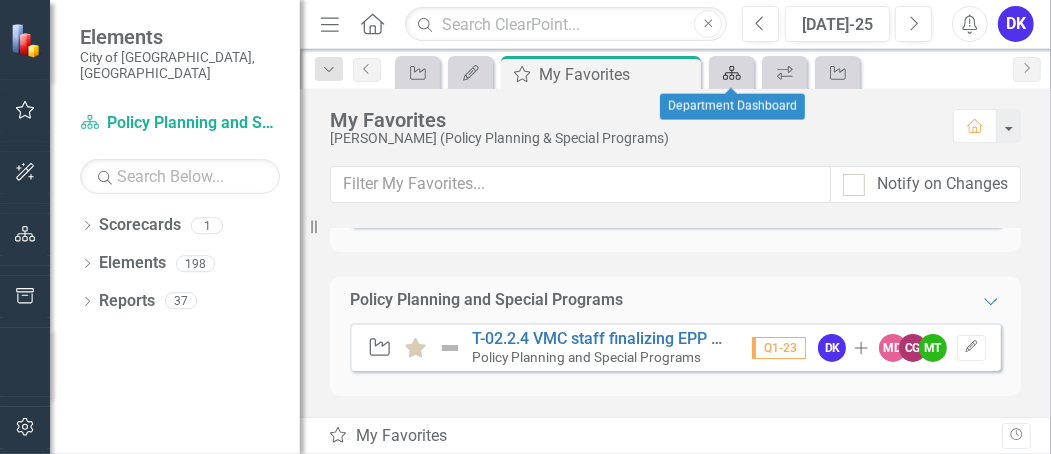 click on "Scorecard" 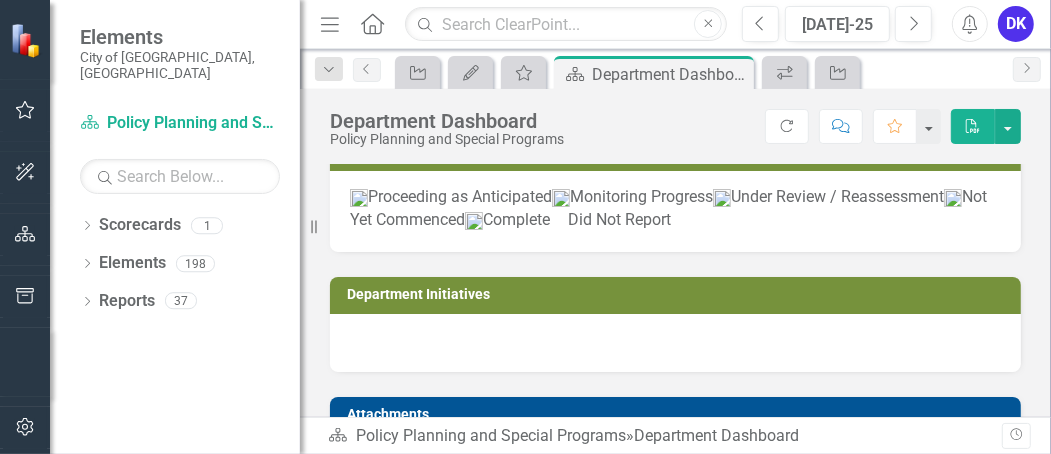 scroll, scrollTop: 11, scrollLeft: 0, axis: vertical 